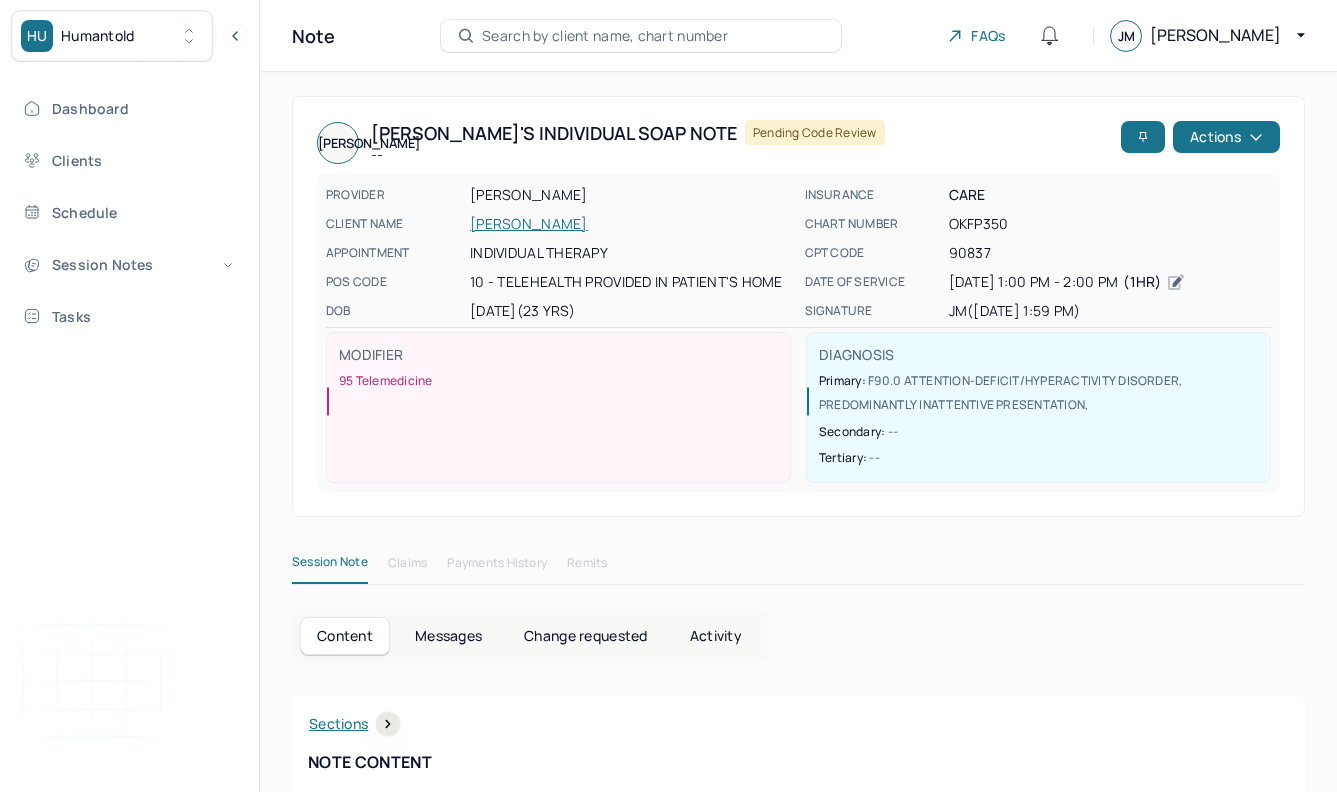 scroll, scrollTop: 0, scrollLeft: 0, axis: both 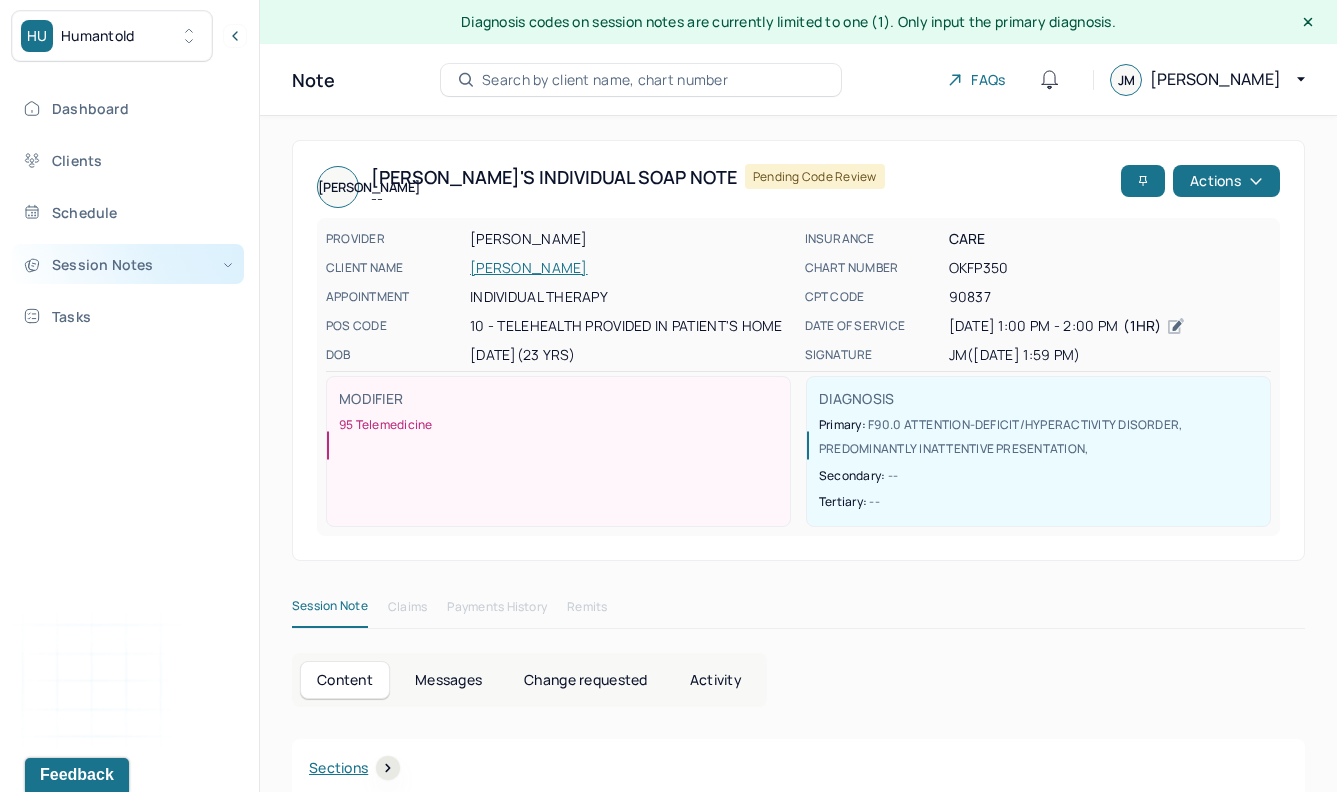 click on "Session Notes" at bounding box center (128, 264) 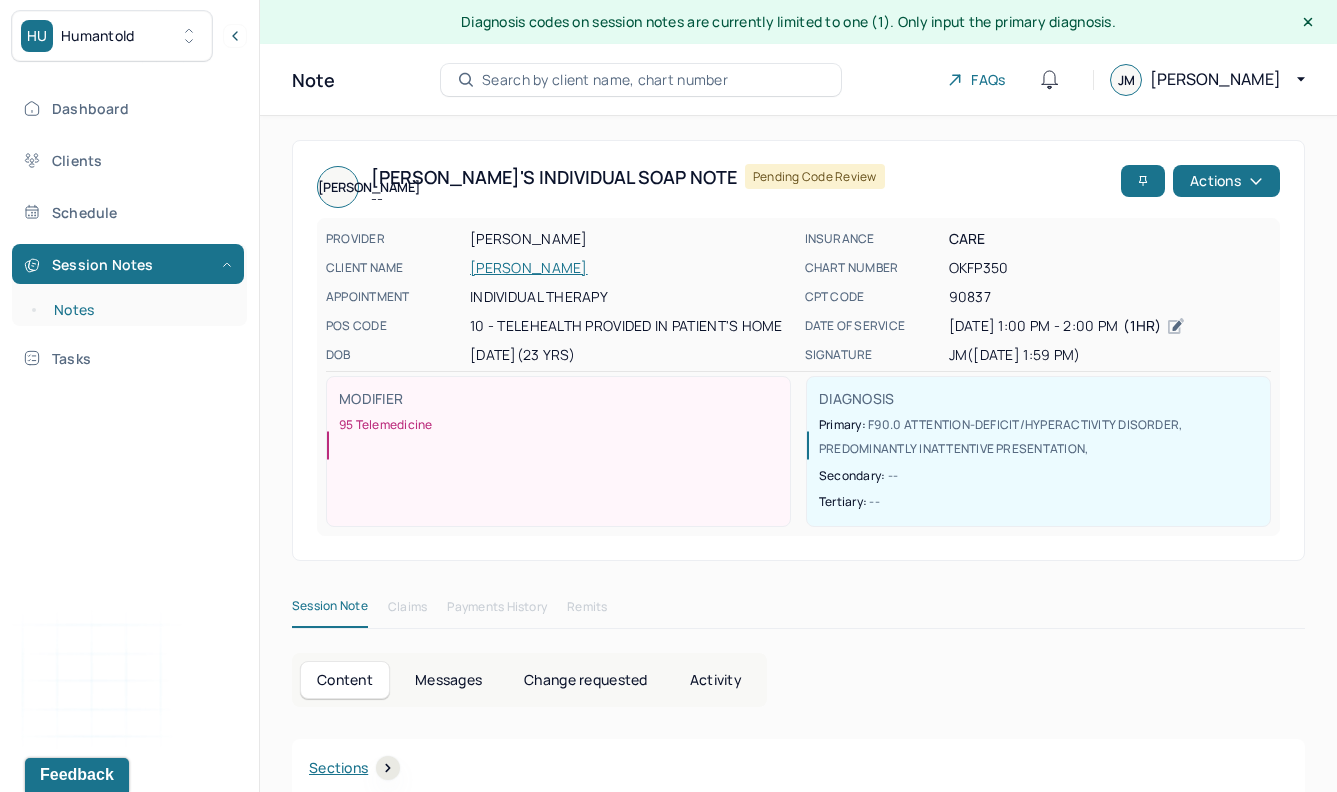 click on "Notes" at bounding box center (139, 310) 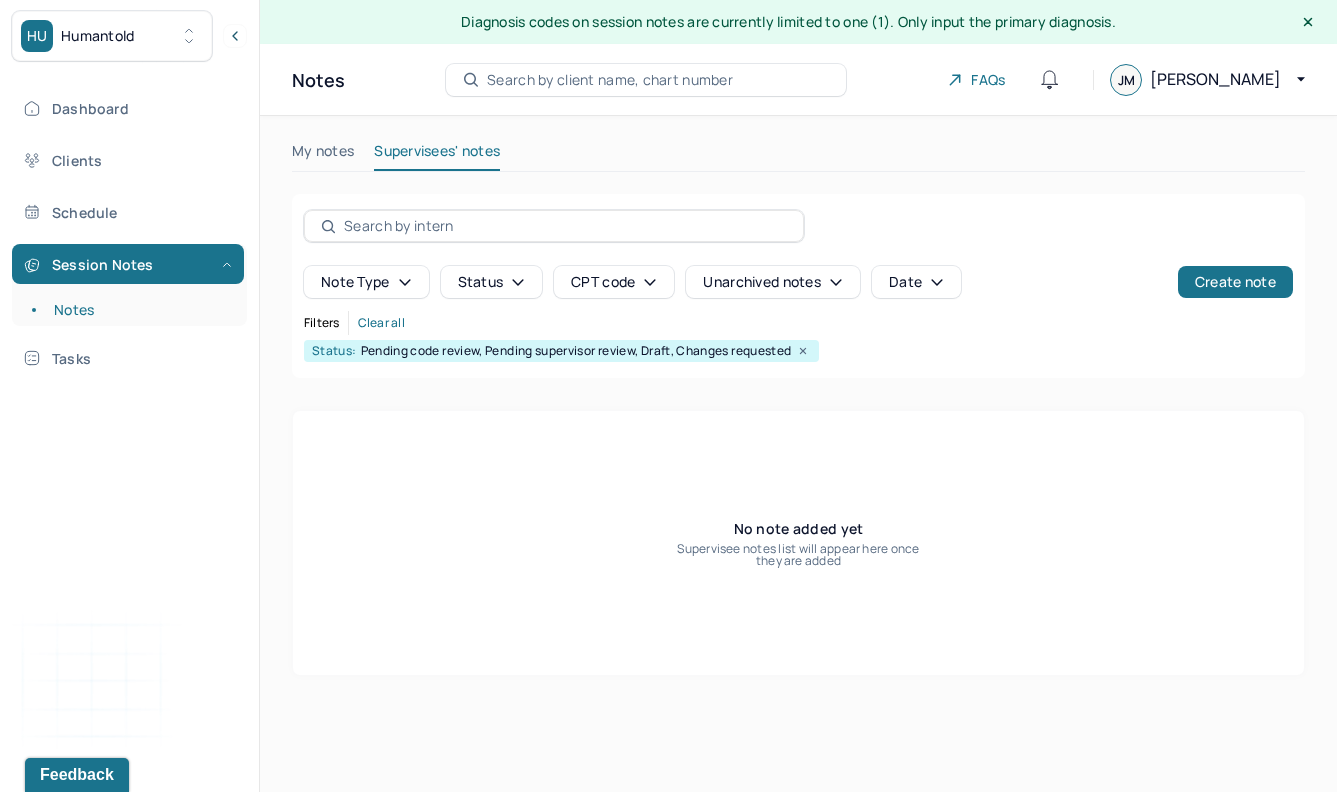click on "My notes" at bounding box center (323, 155) 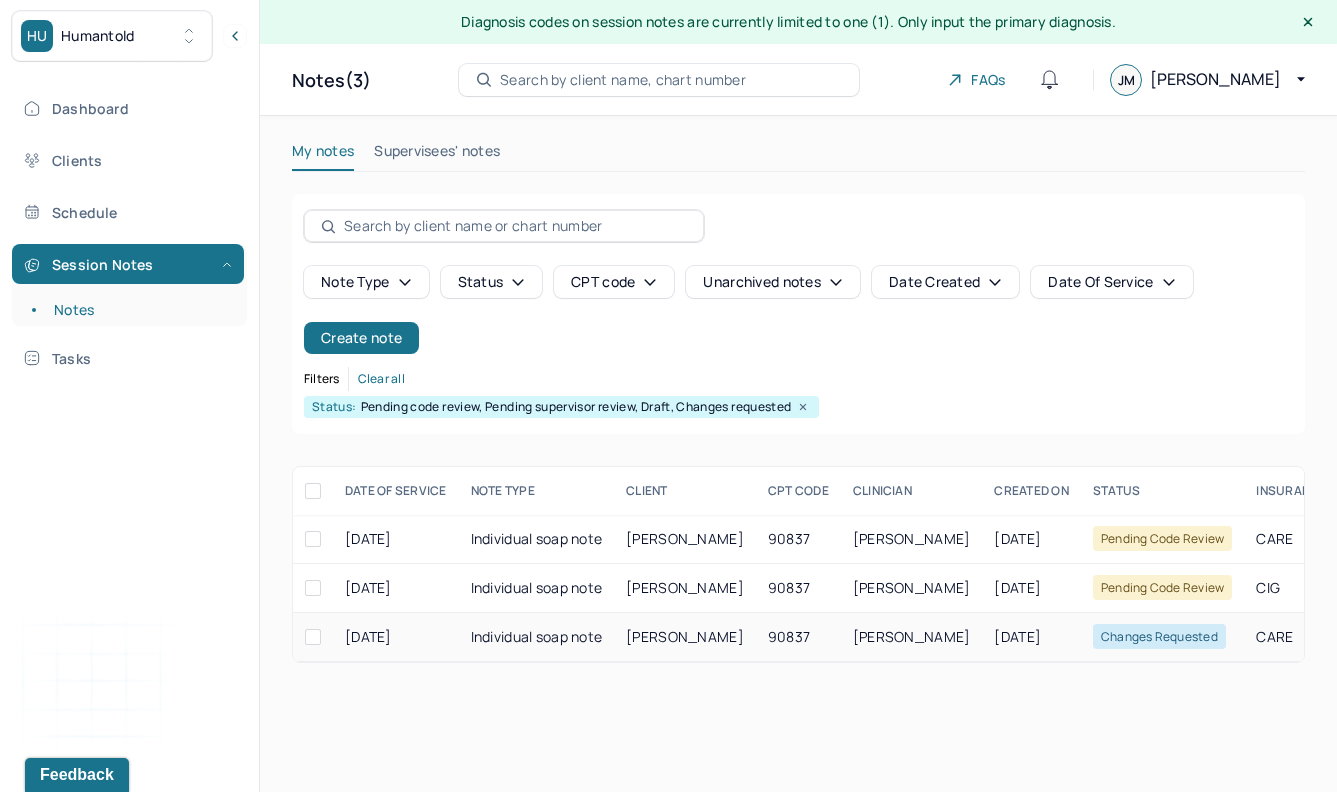 click on "90837" at bounding box center [798, 637] 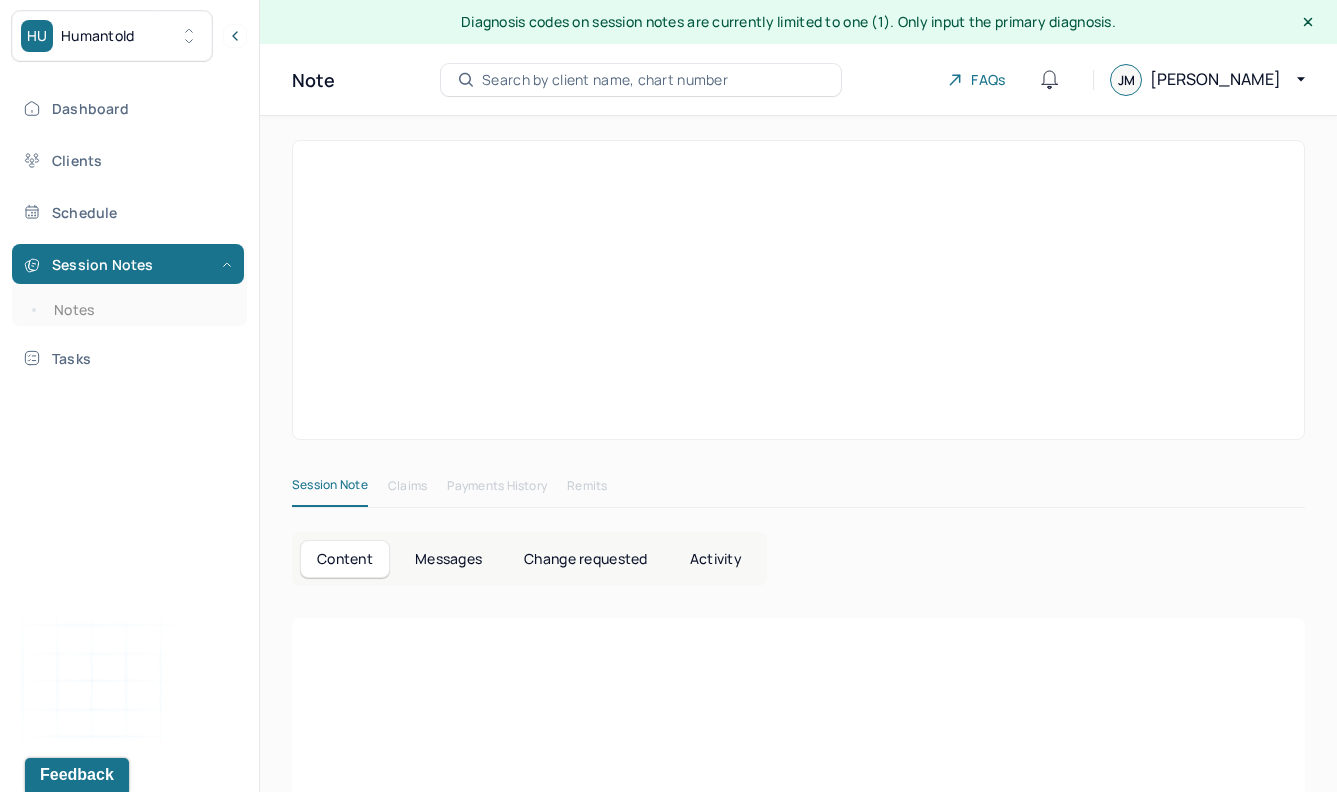 click at bounding box center (798, 896) 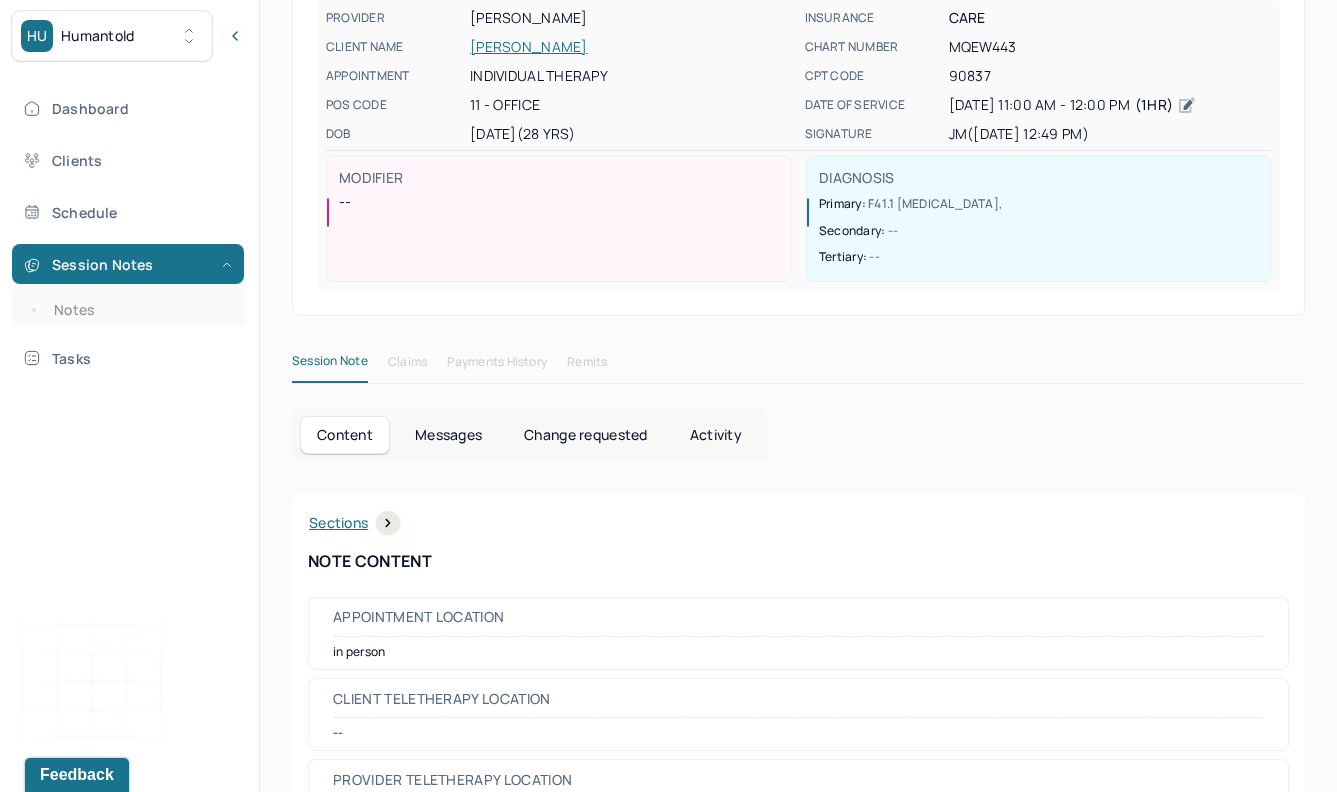 scroll, scrollTop: 0, scrollLeft: 0, axis: both 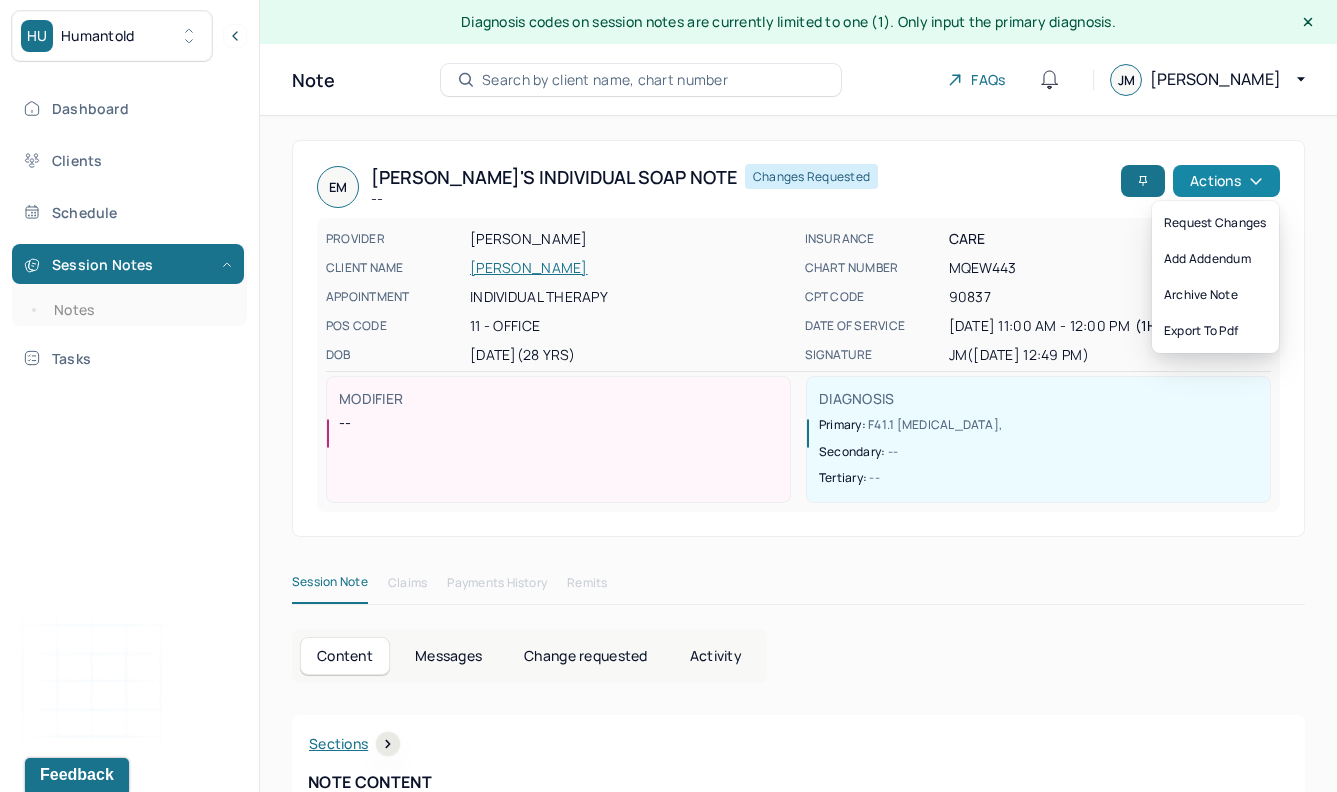 click on "Actions" at bounding box center (1226, 181) 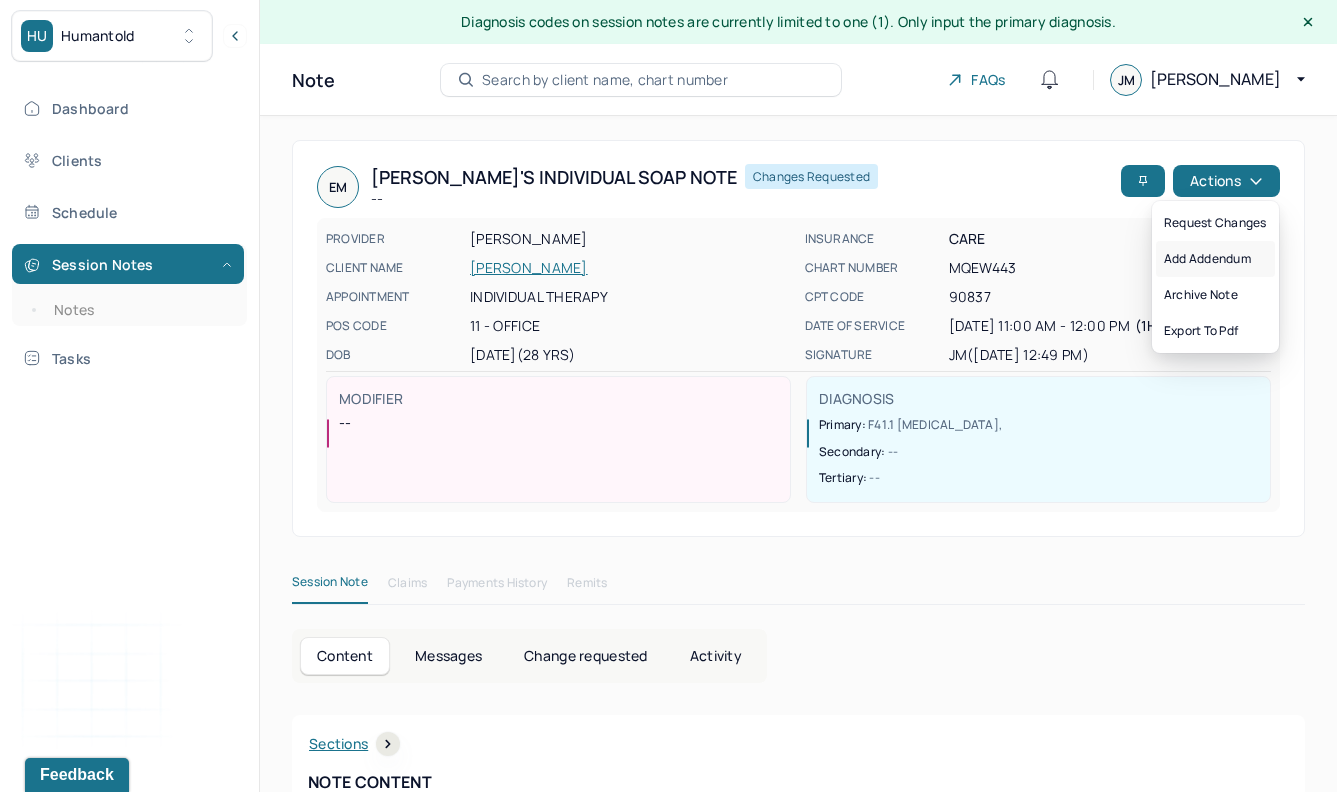 click on "Add addendum" at bounding box center (1215, 259) 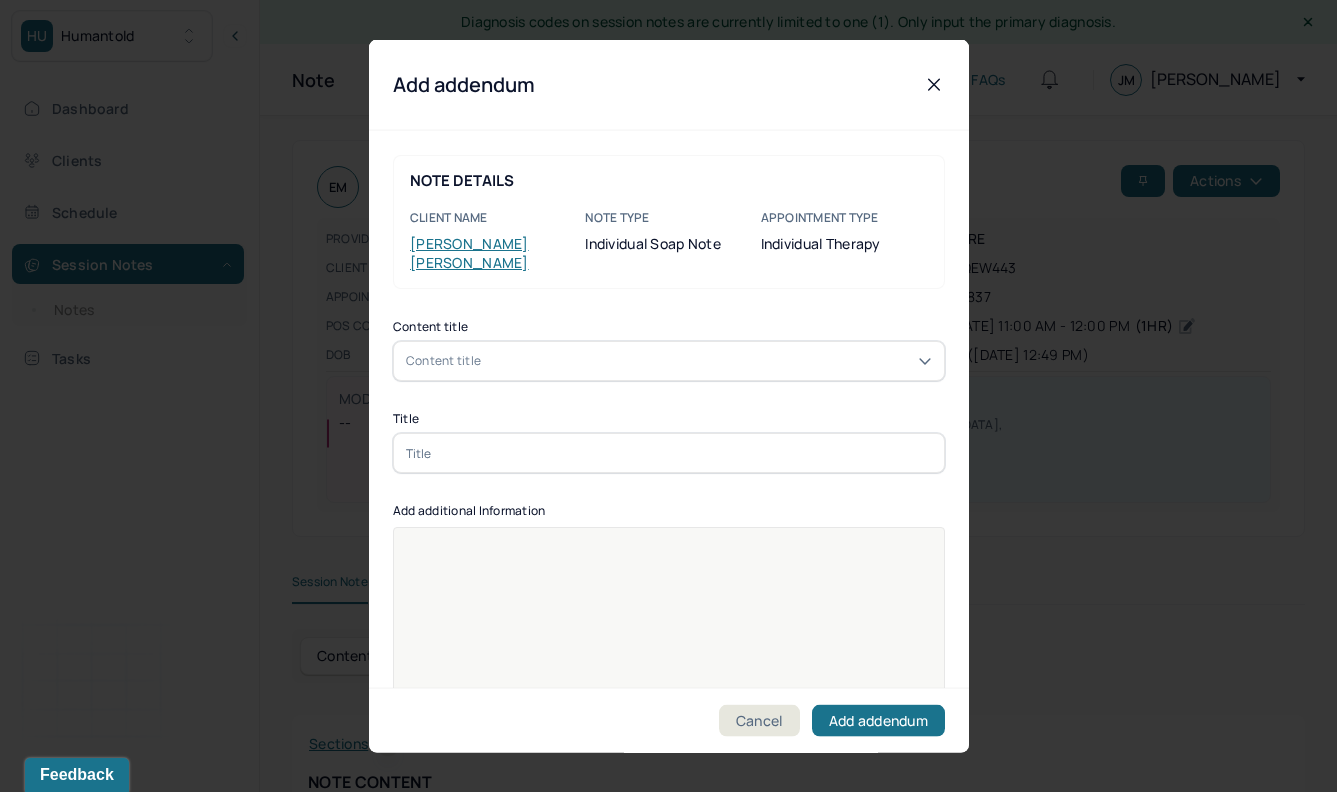 click on "Content title" at bounding box center [669, 361] 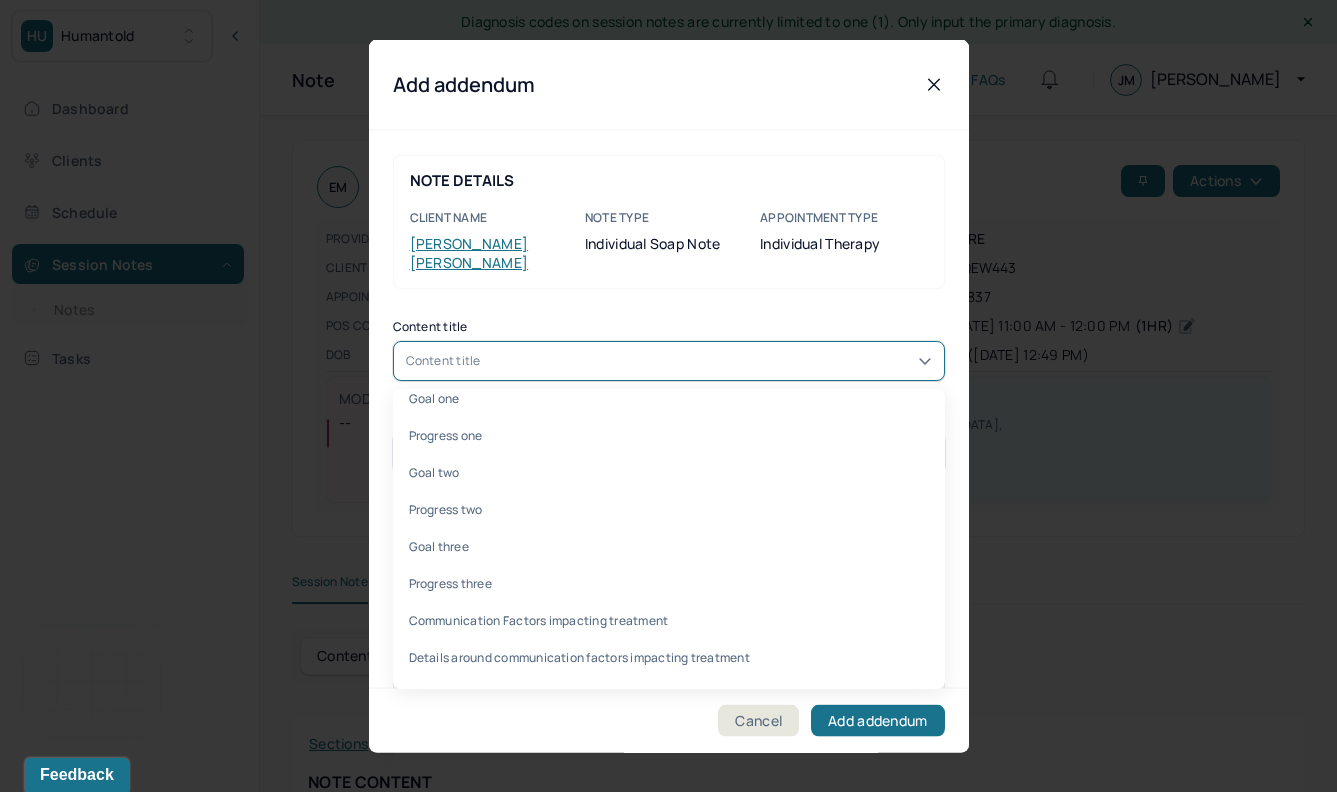 scroll, scrollTop: 983, scrollLeft: 0, axis: vertical 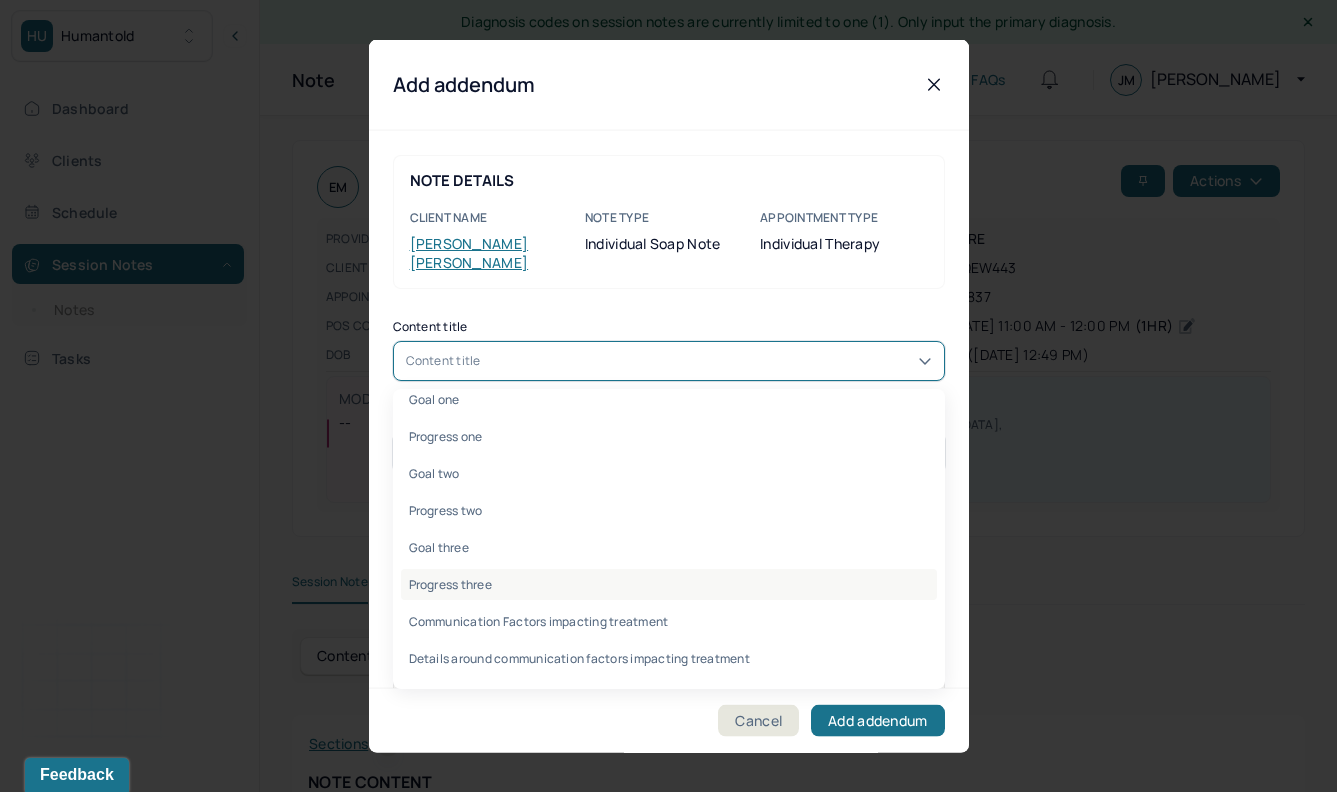 click on "Progress three" at bounding box center (669, 584) 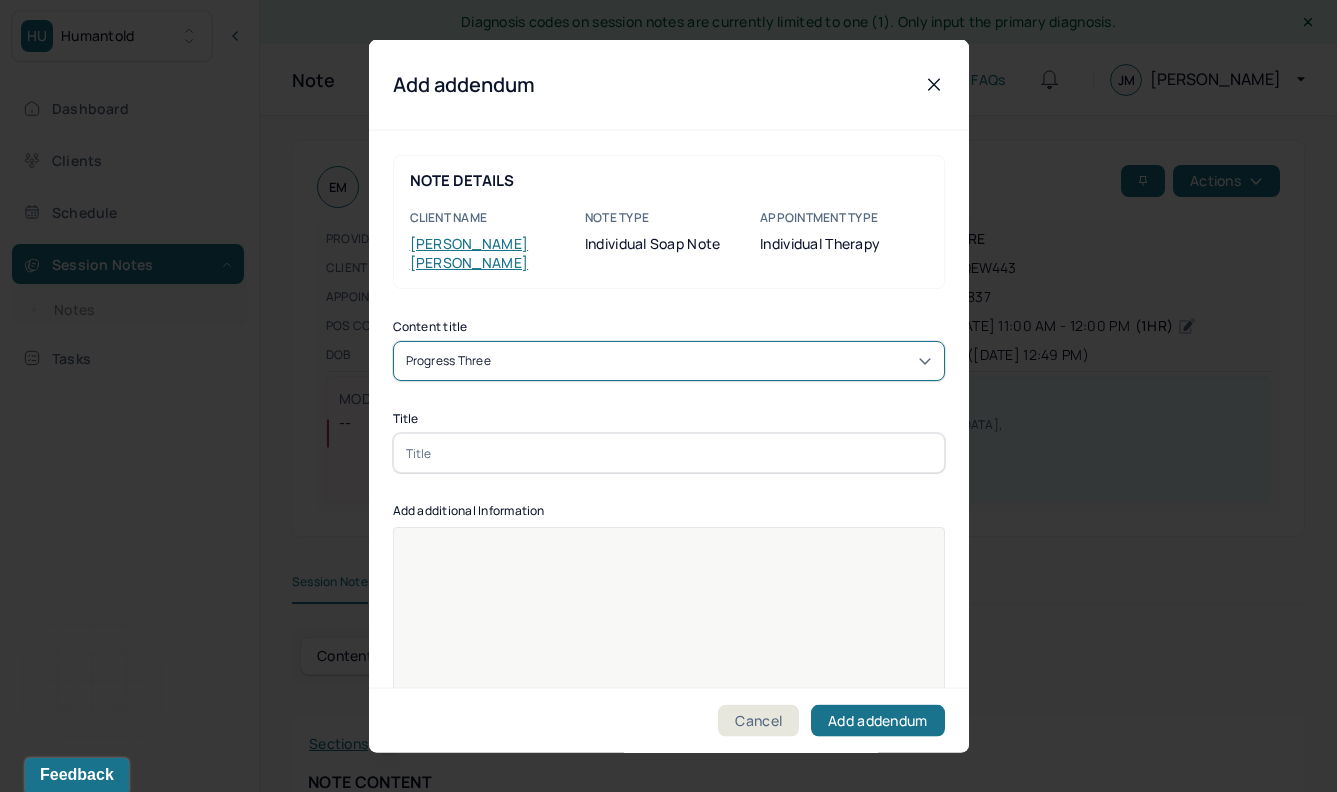 click at bounding box center [669, 453] 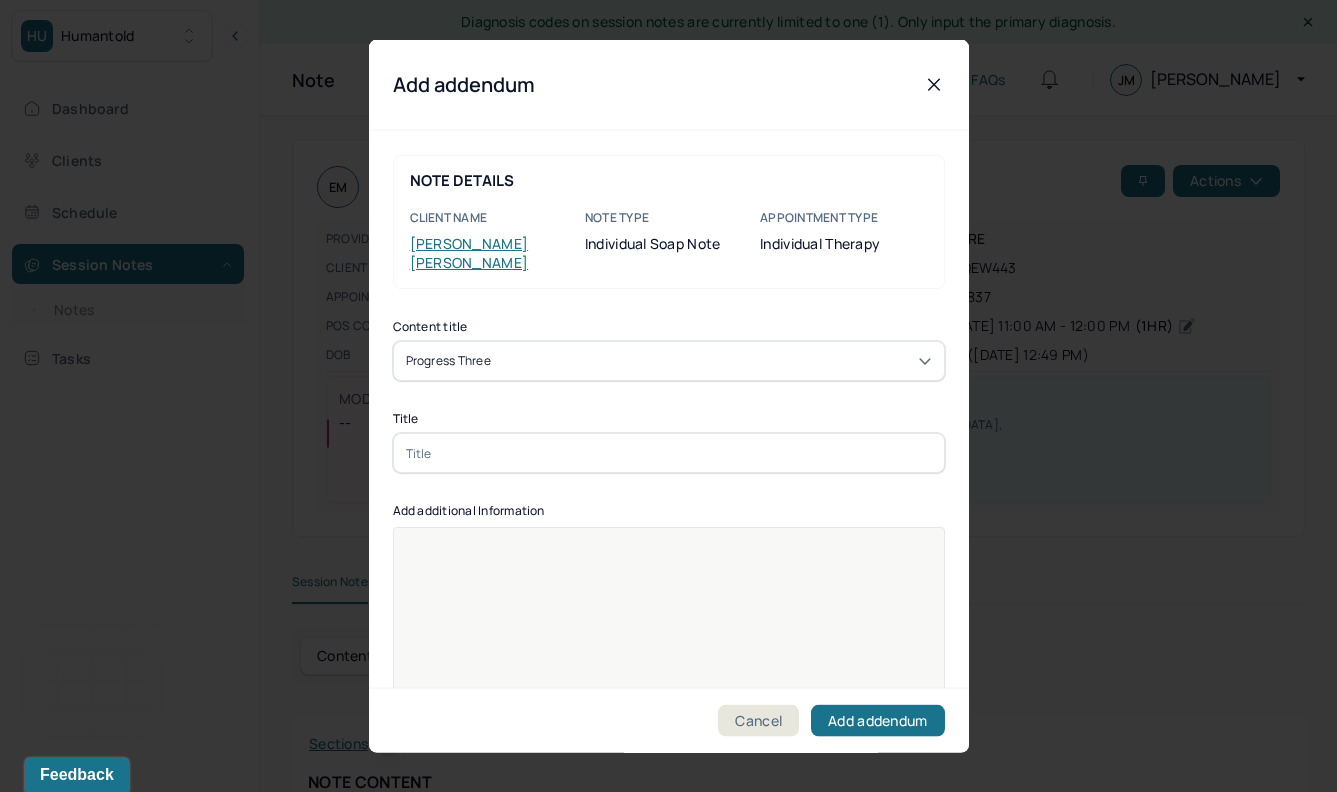 click at bounding box center (669, 453) 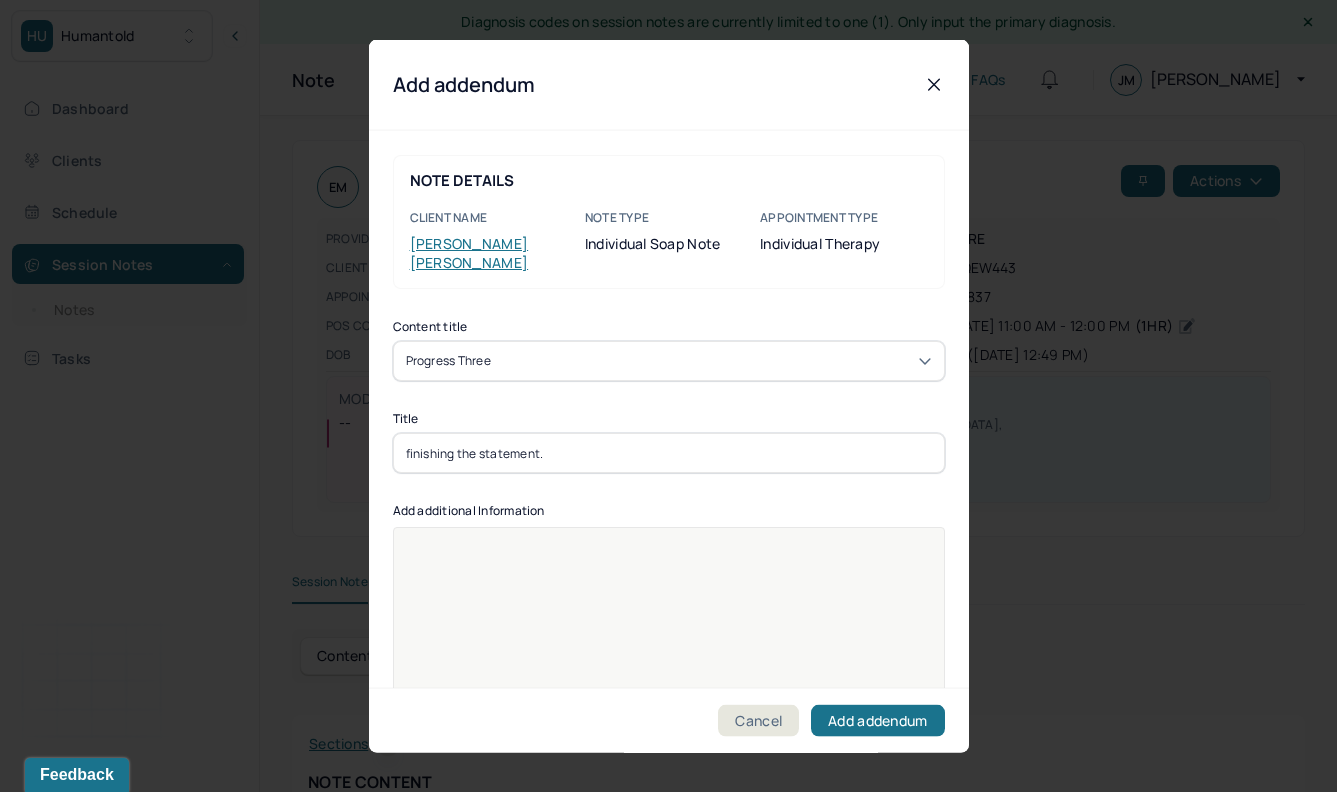 type on "finishing the statement." 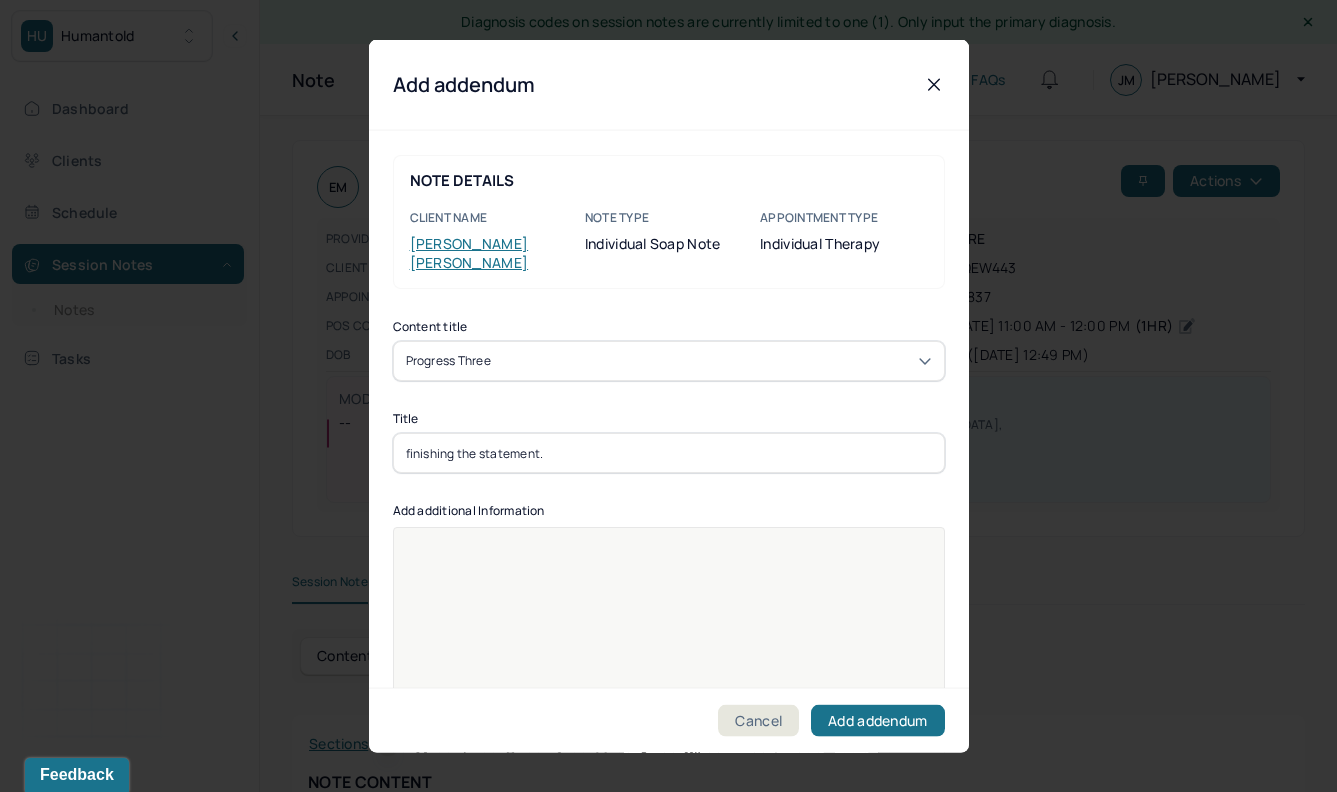 click at bounding box center (669, 640) 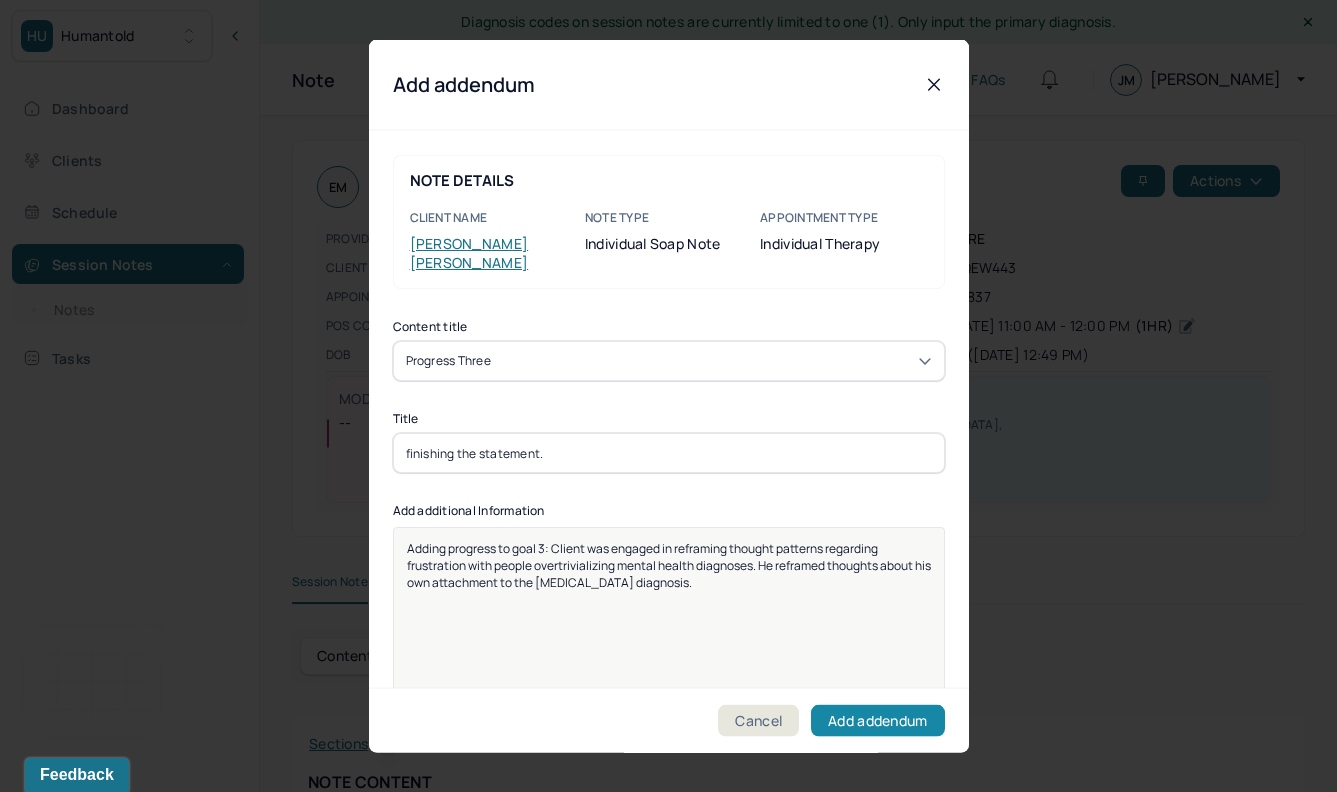 click on "Add addendum" at bounding box center (877, 720) 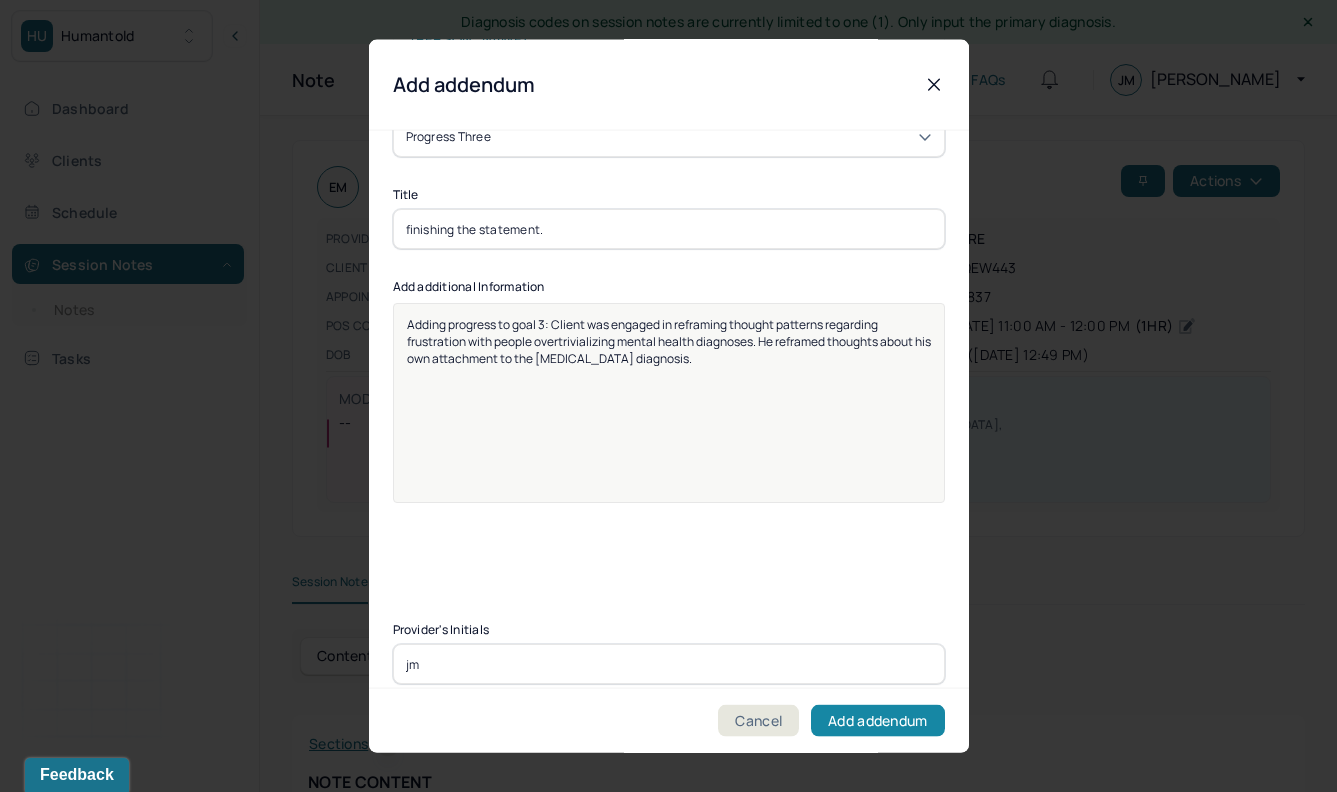 type on "jm" 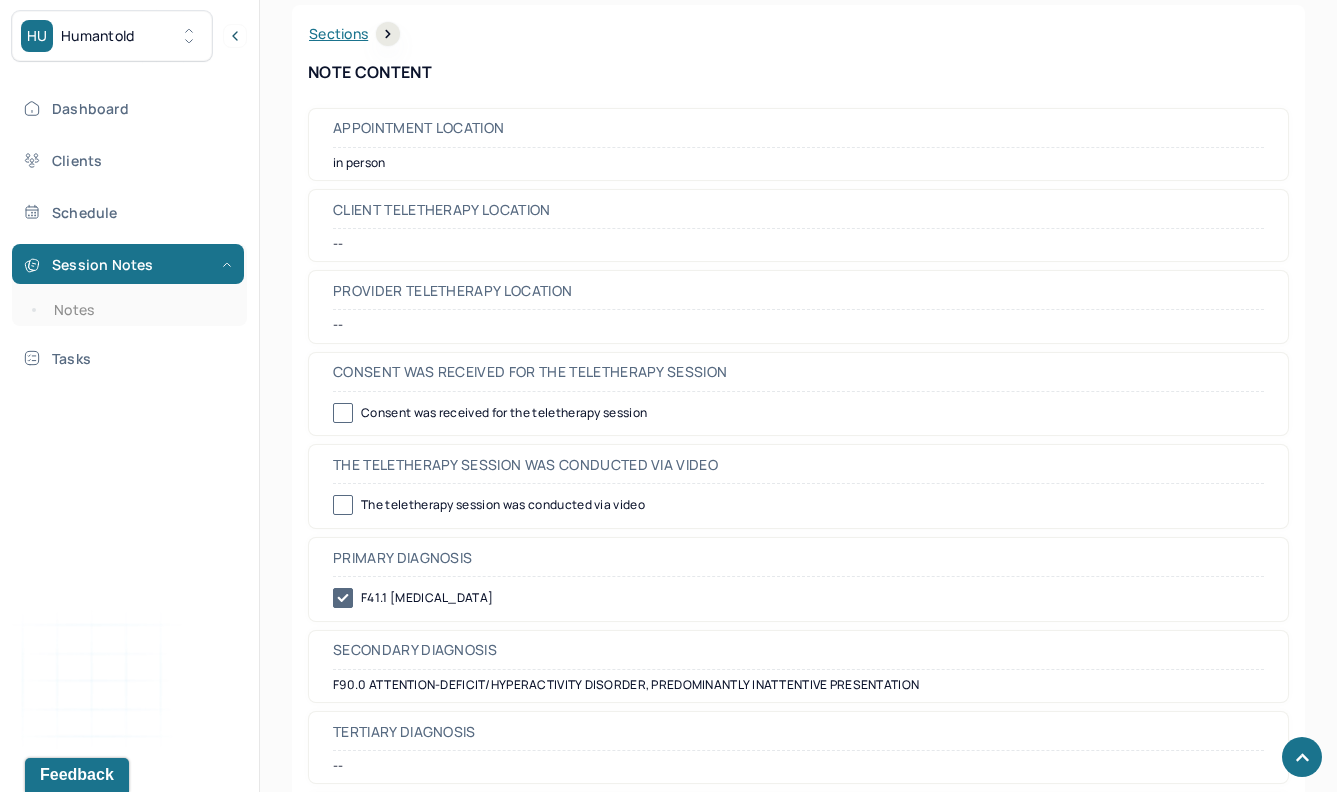 scroll, scrollTop: 518, scrollLeft: 0, axis: vertical 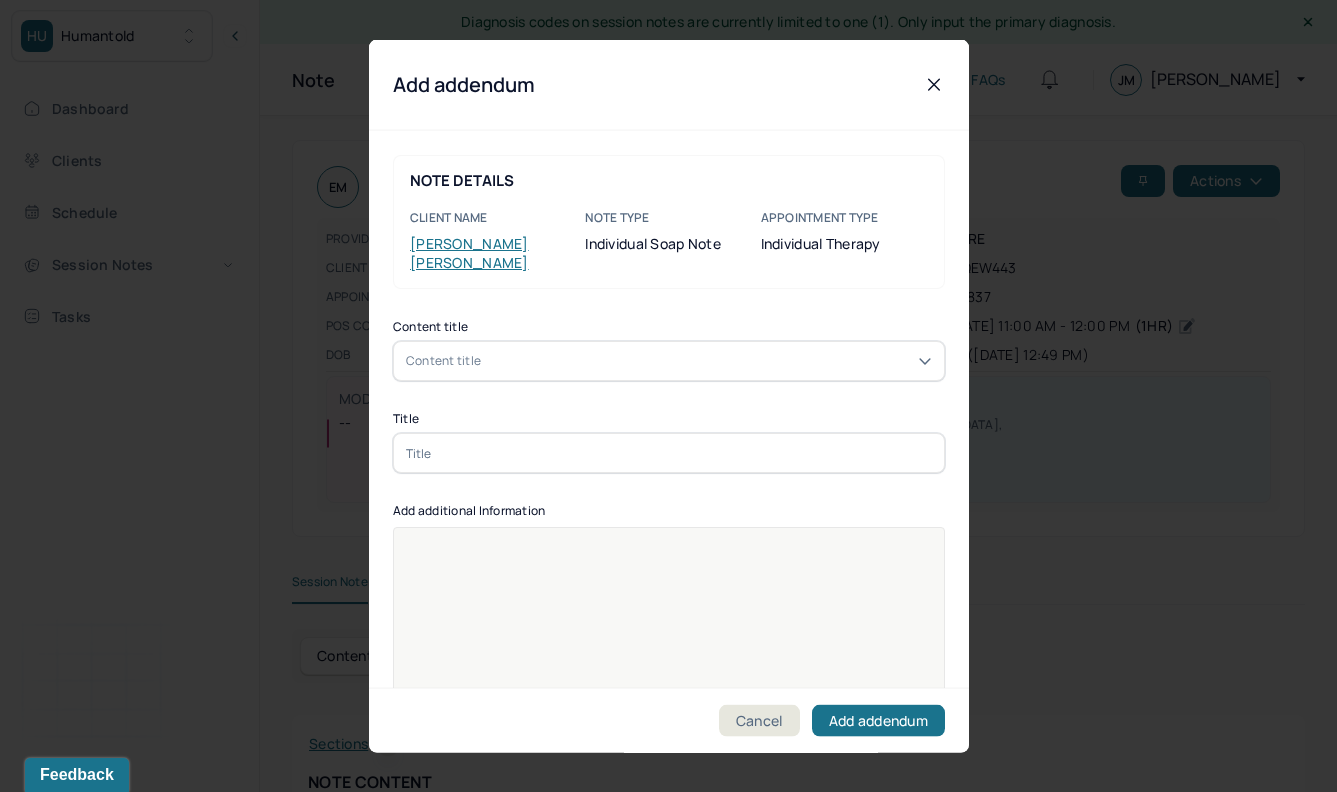 click 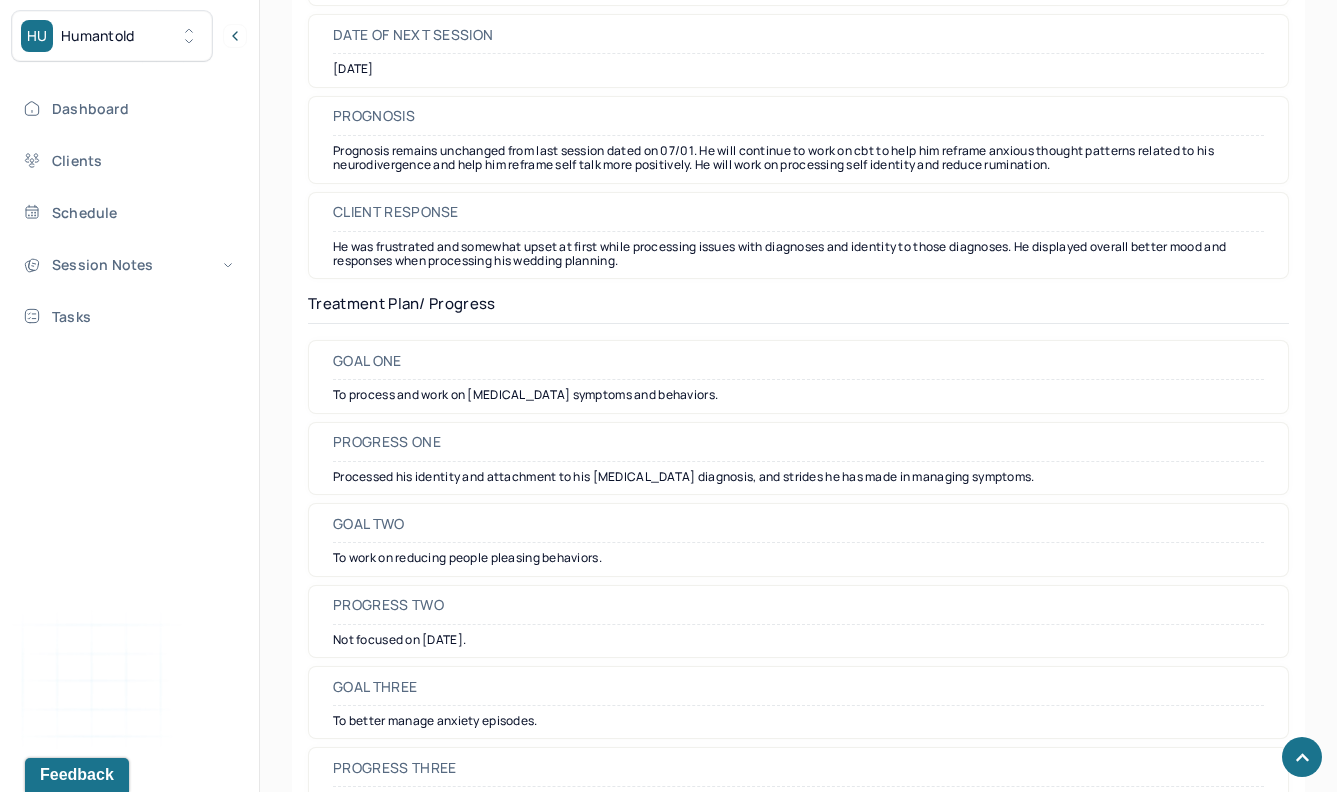 scroll, scrollTop: 2960, scrollLeft: 0, axis: vertical 